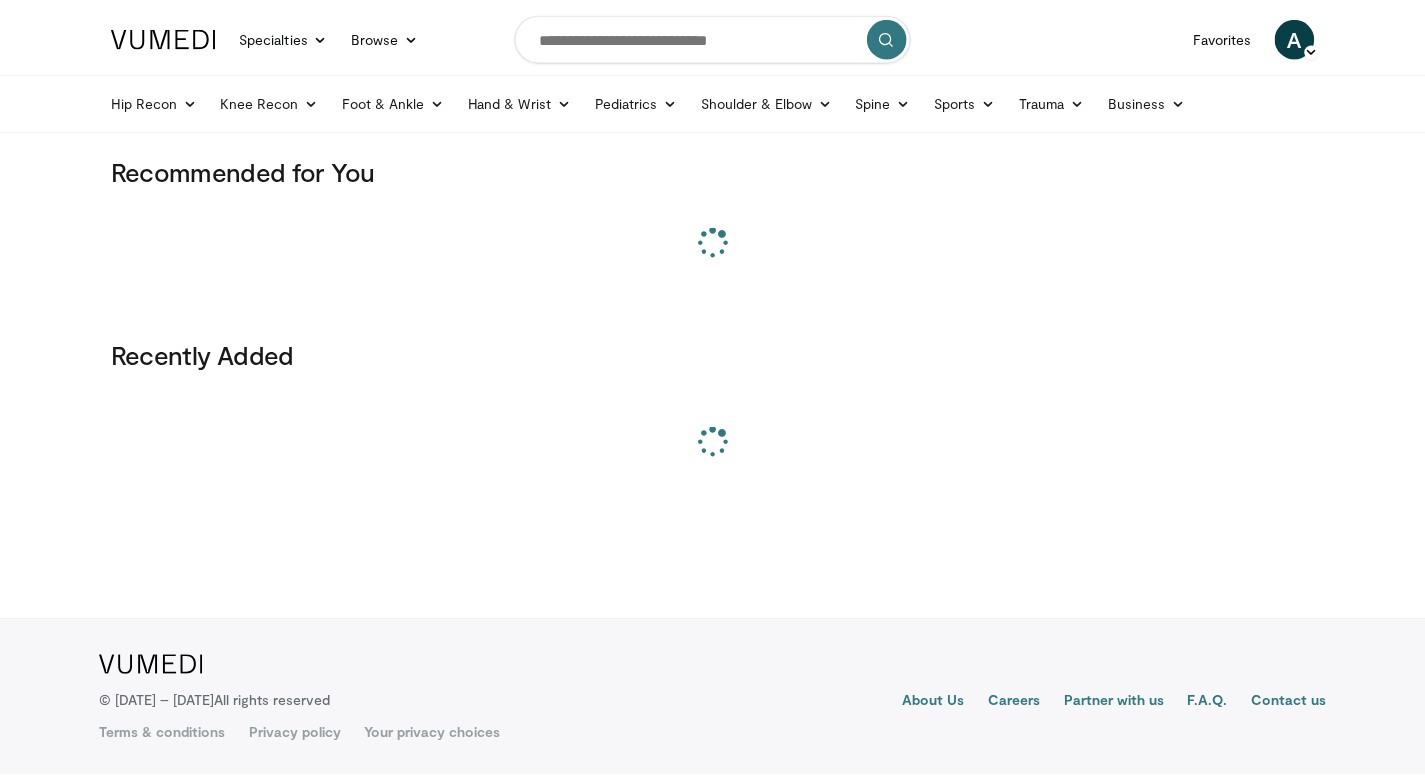 scroll, scrollTop: 0, scrollLeft: 0, axis: both 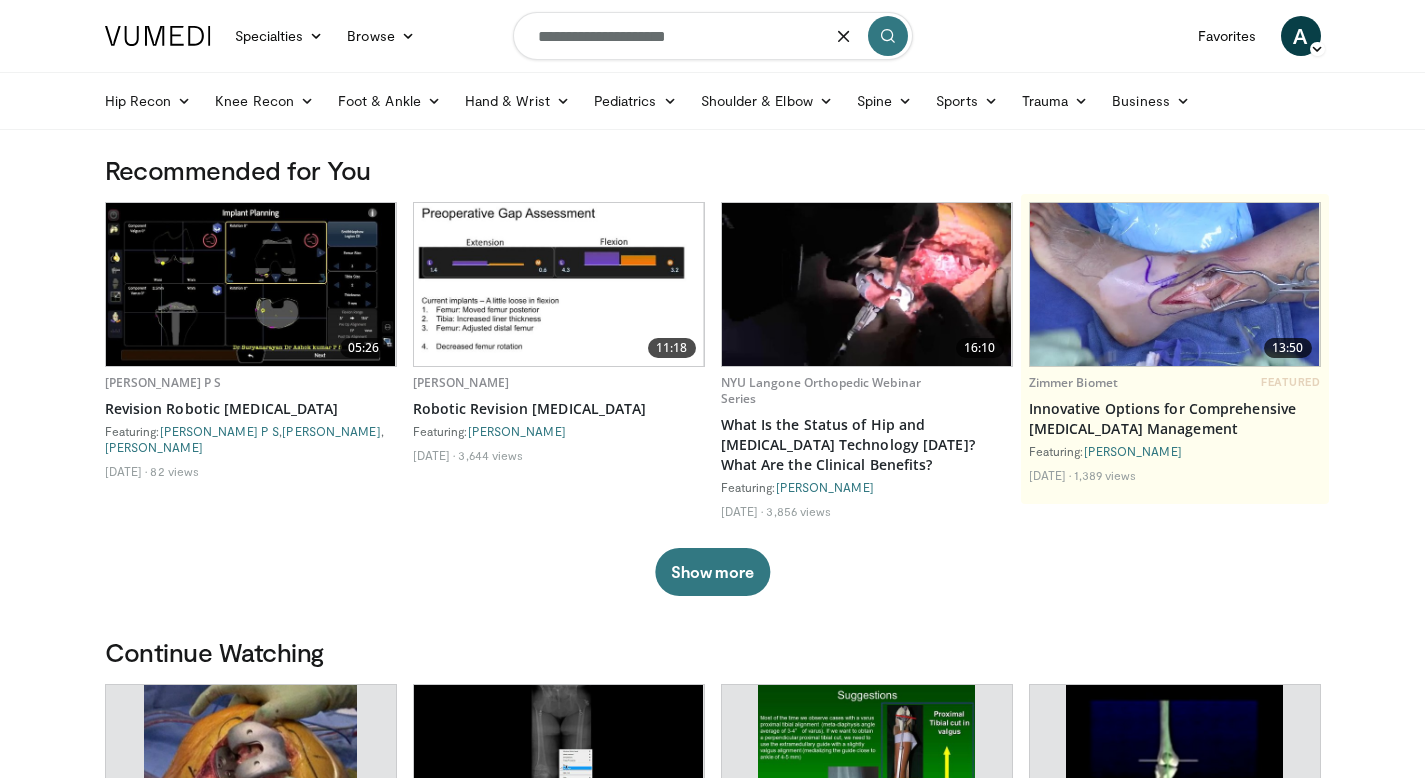 type on "**********" 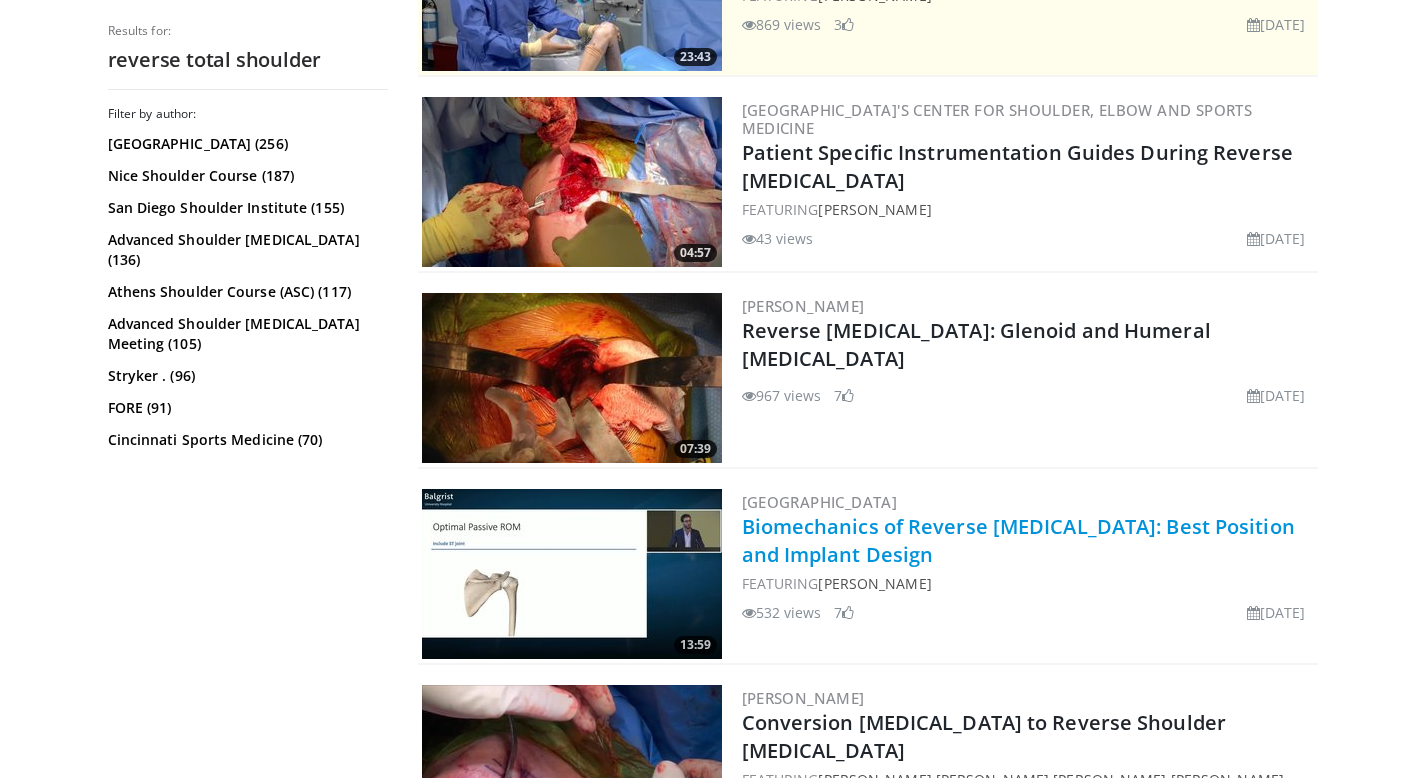 scroll, scrollTop: 538, scrollLeft: 0, axis: vertical 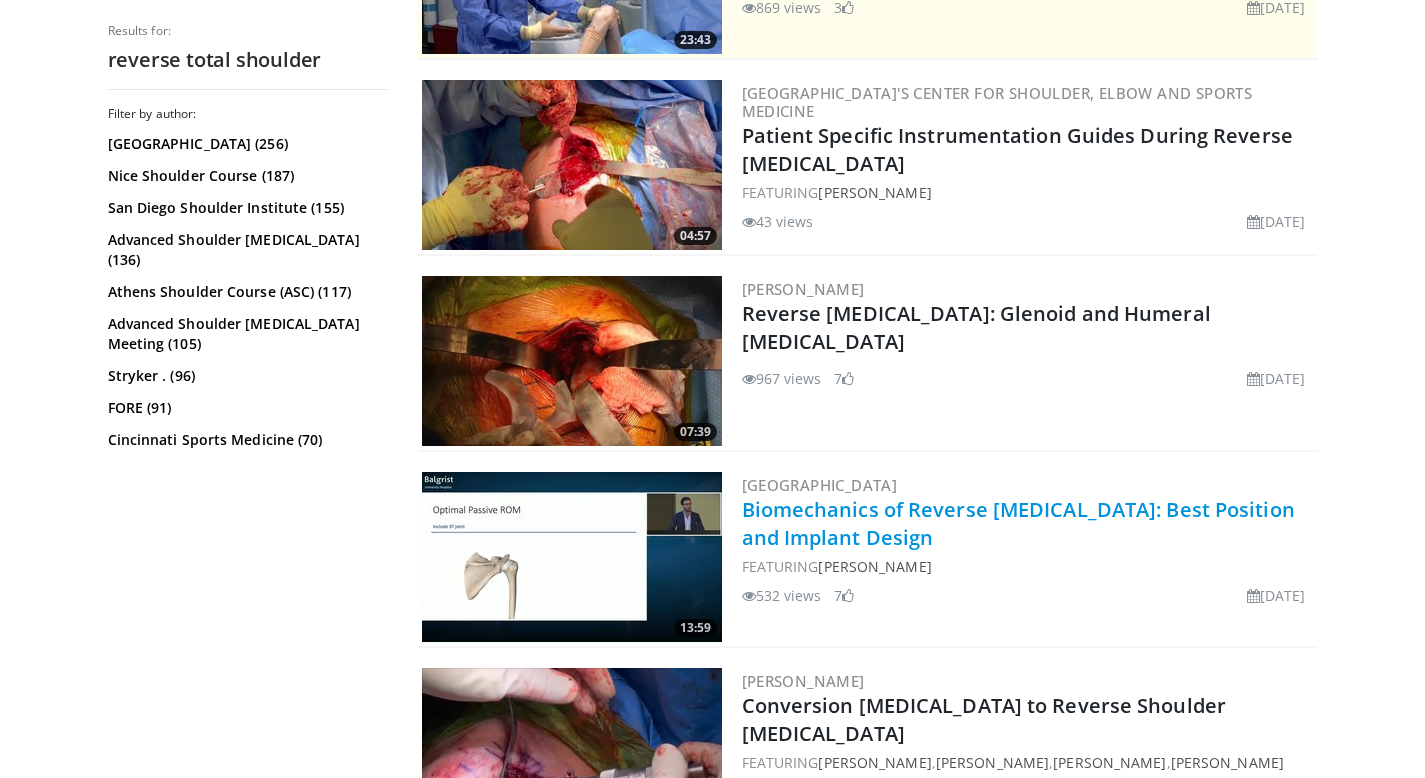 click on "Biomechanics of Reverse Total Shoulder Arthroplasty: Best Position and Implant Design" at bounding box center (1018, 523) 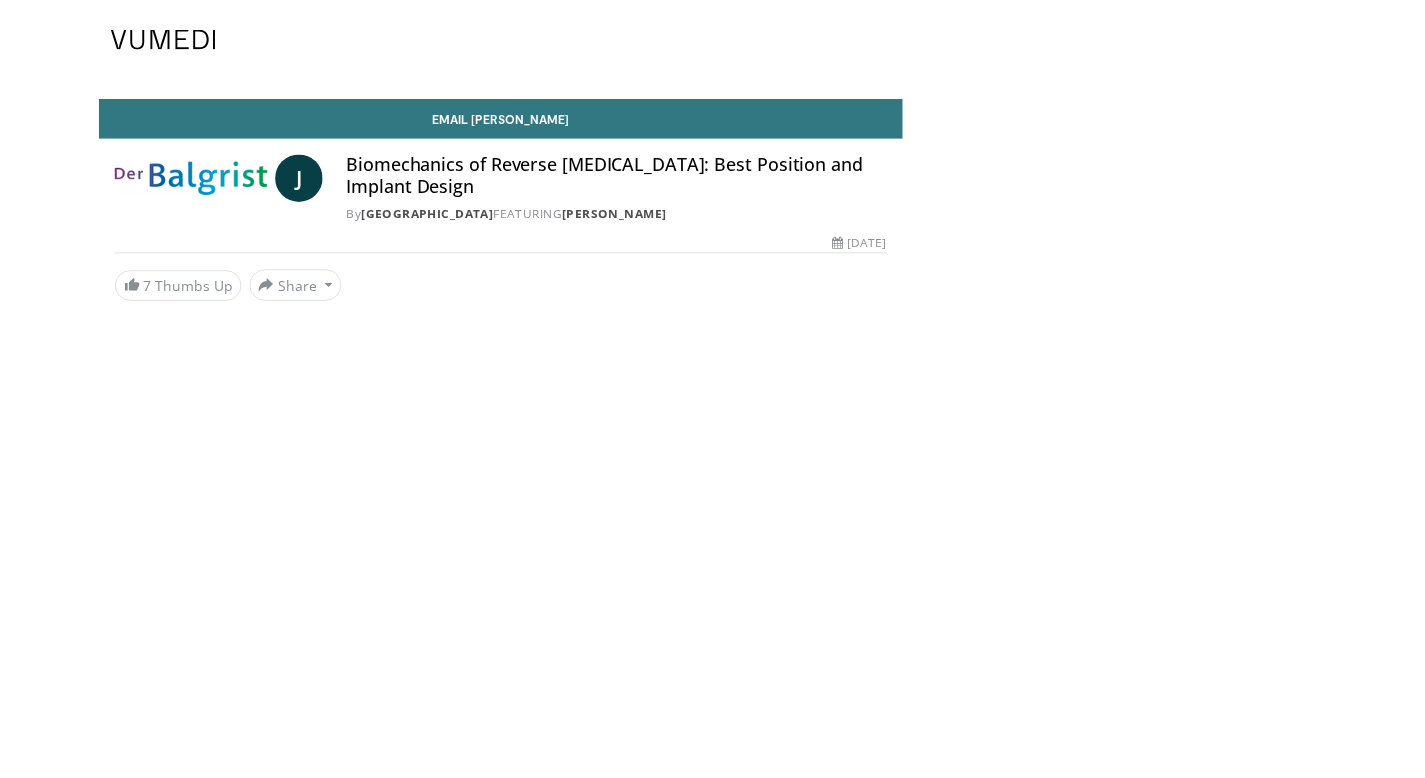 scroll, scrollTop: 0, scrollLeft: 0, axis: both 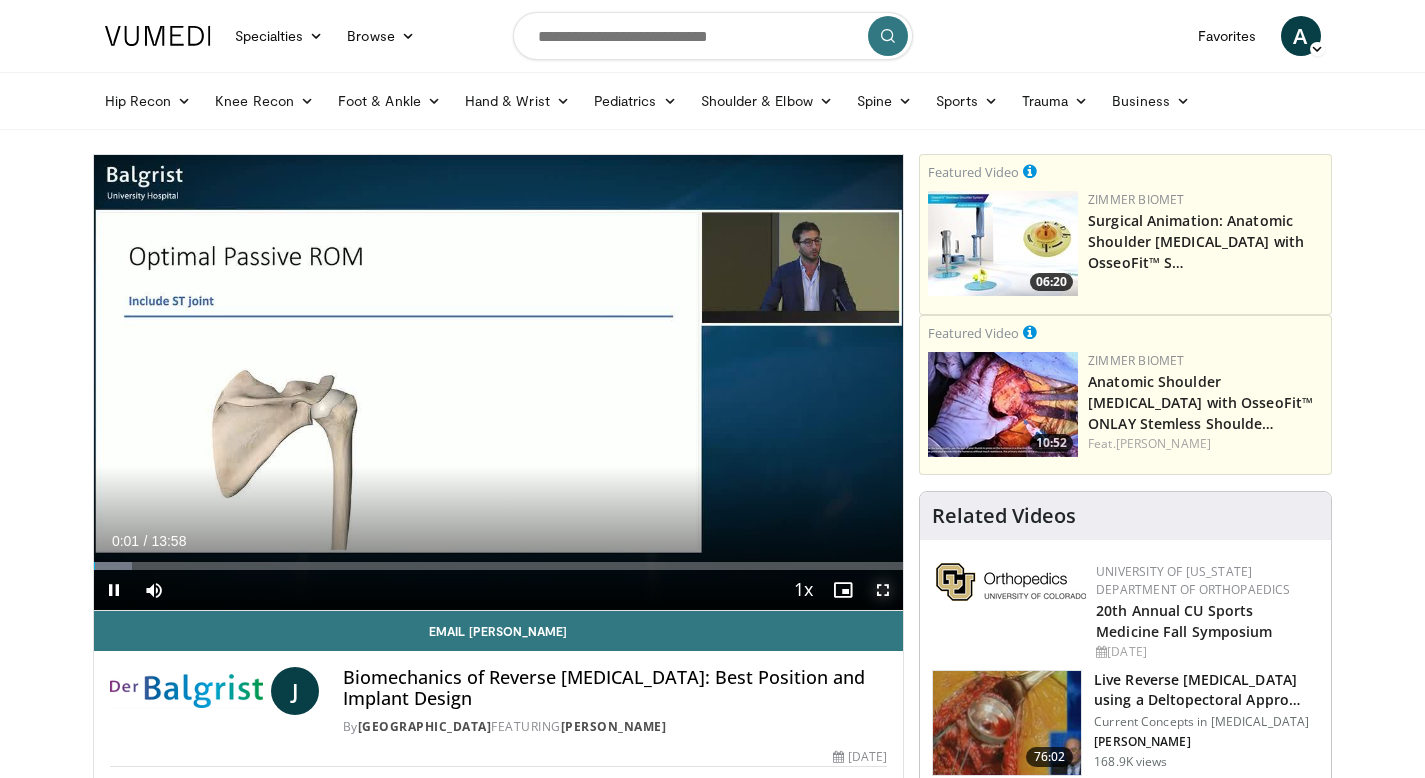 click at bounding box center [883, 590] 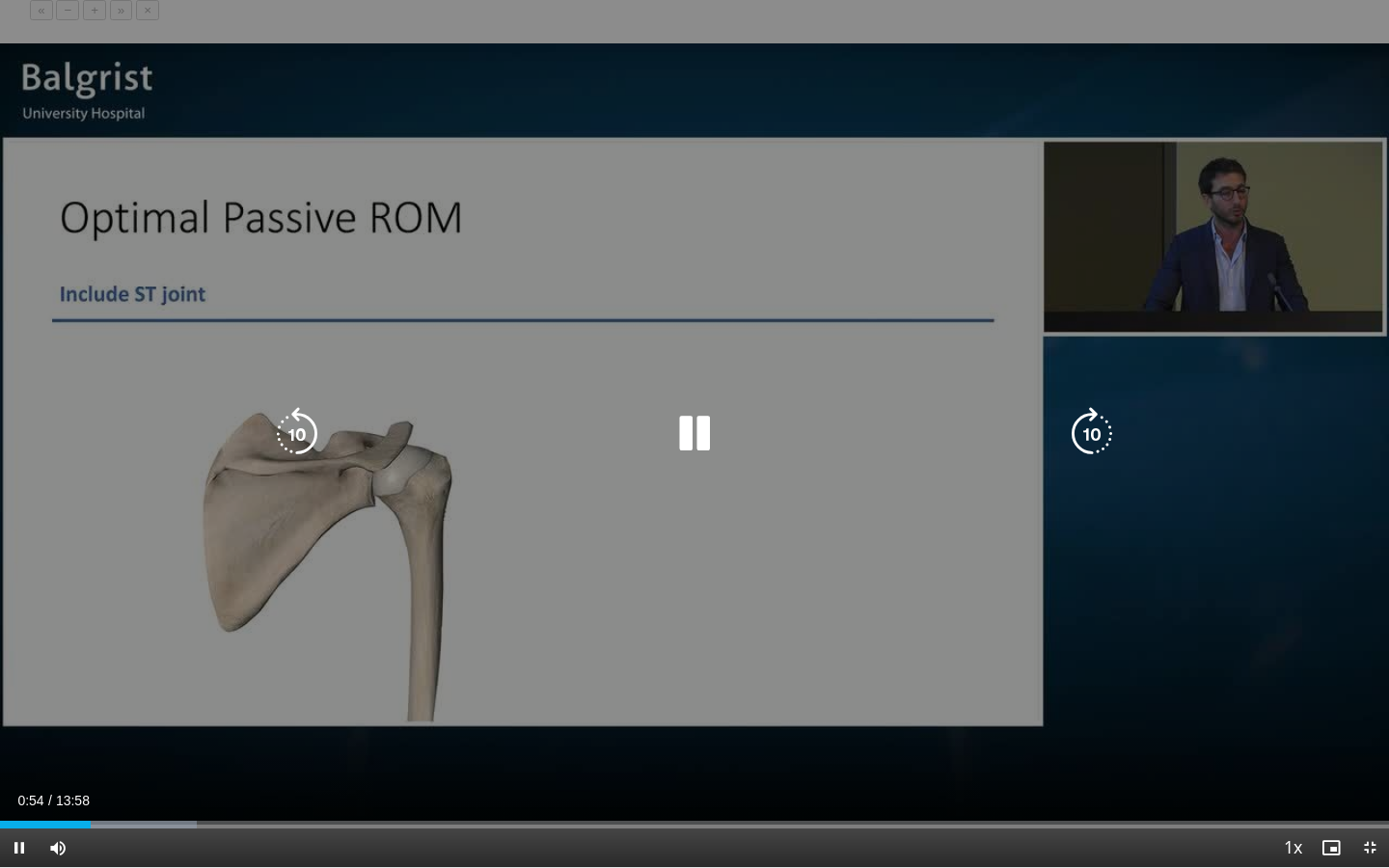 click on "10 seconds
Tap to unmute" at bounding box center (694, 433) 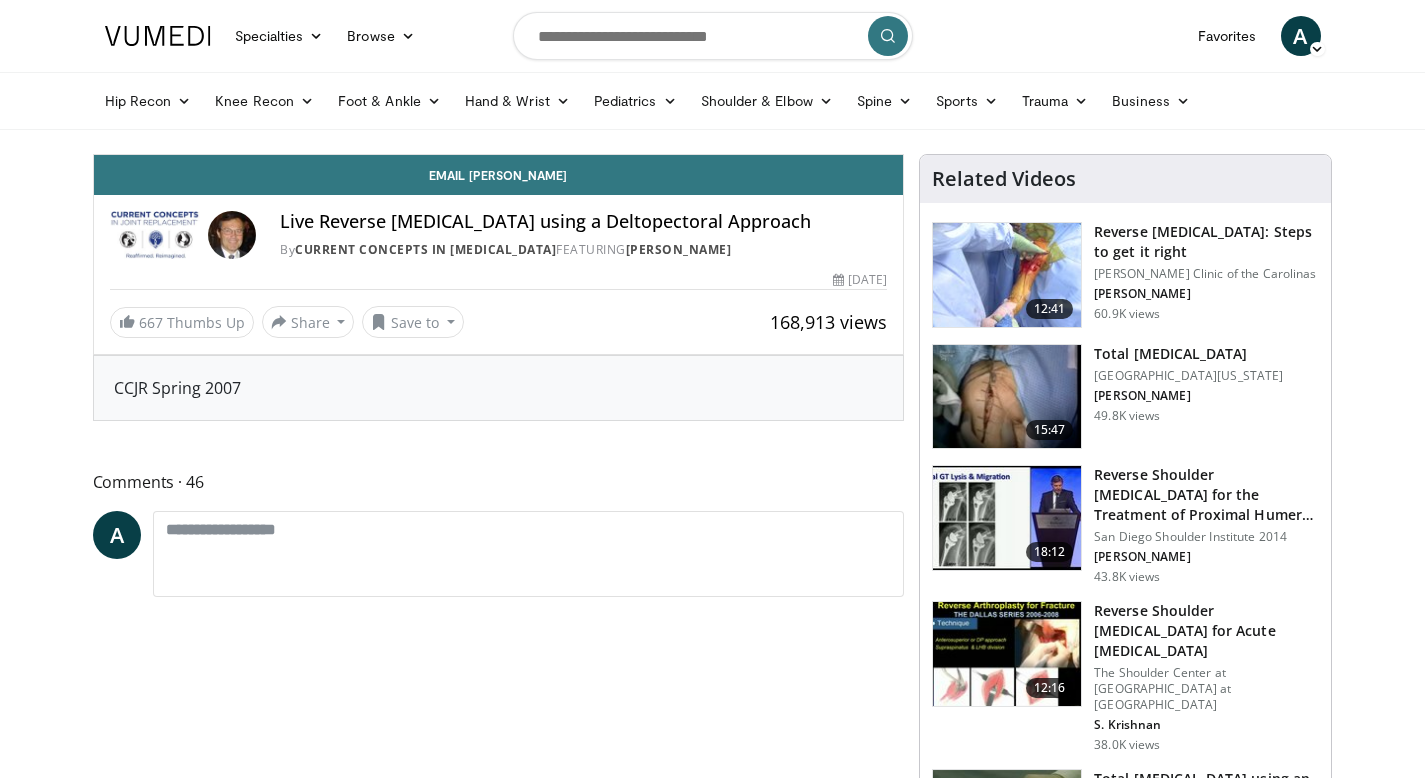 scroll, scrollTop: 0, scrollLeft: 0, axis: both 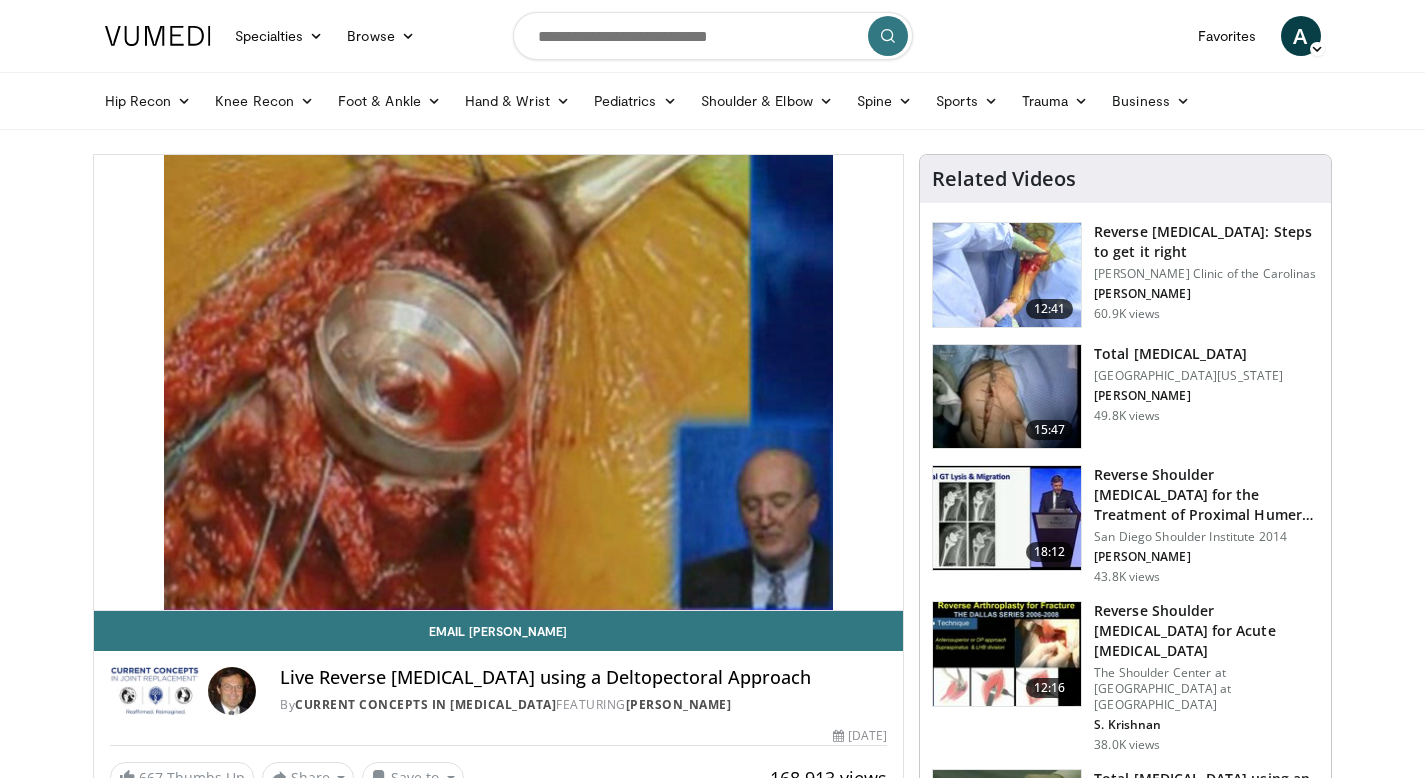 click on "Reverse Total Shoulder Arthroplasty: Steps to get it right" at bounding box center [1206, 242] 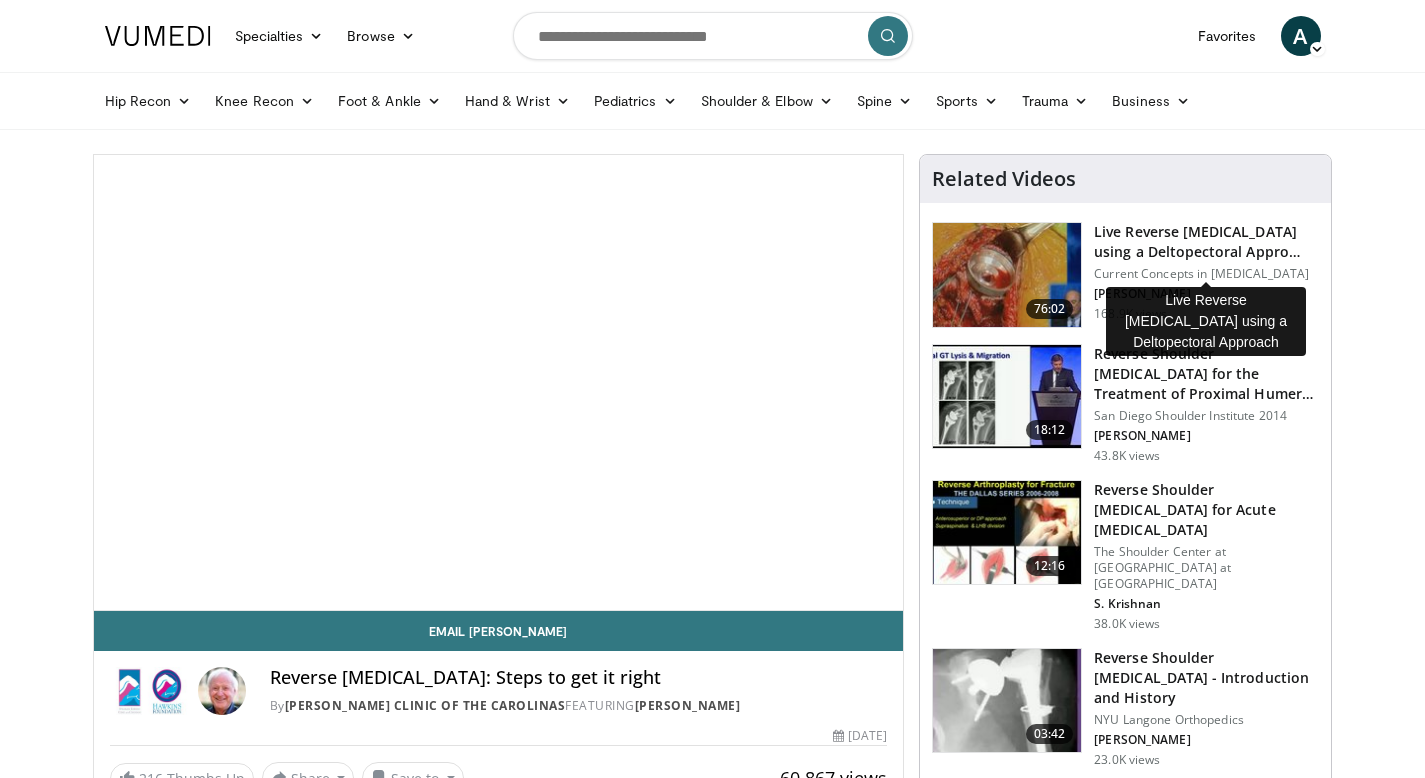scroll, scrollTop: 0, scrollLeft: 0, axis: both 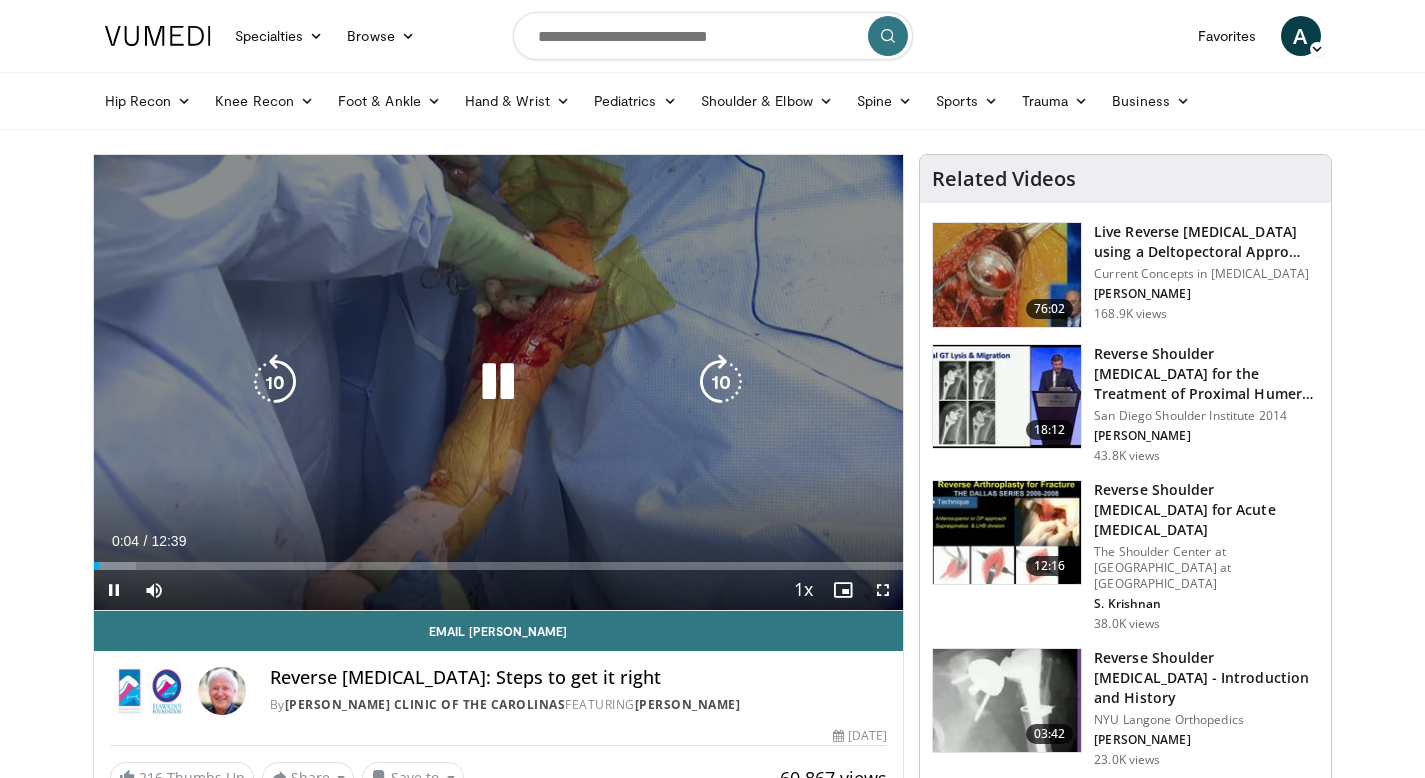click on "**********" at bounding box center (499, 383) 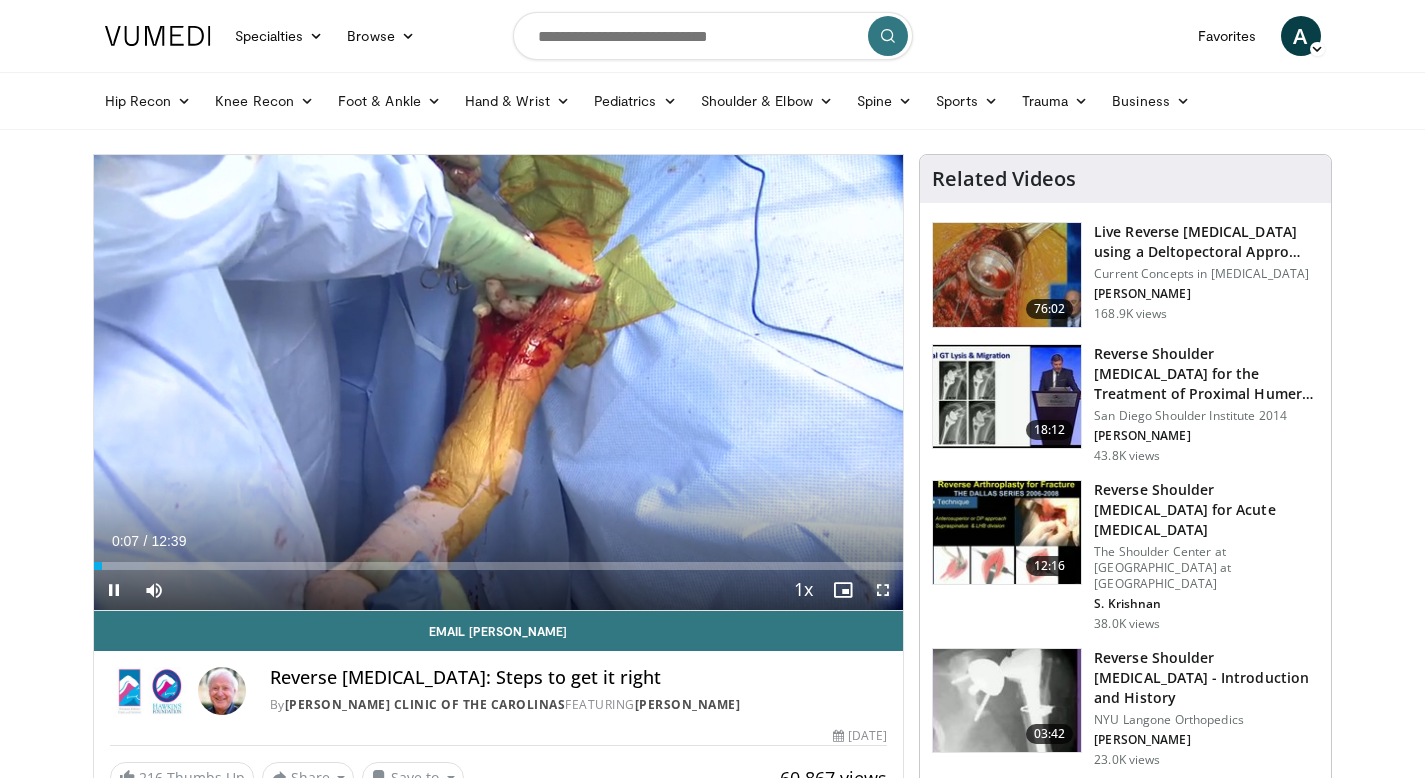 click at bounding box center [883, 590] 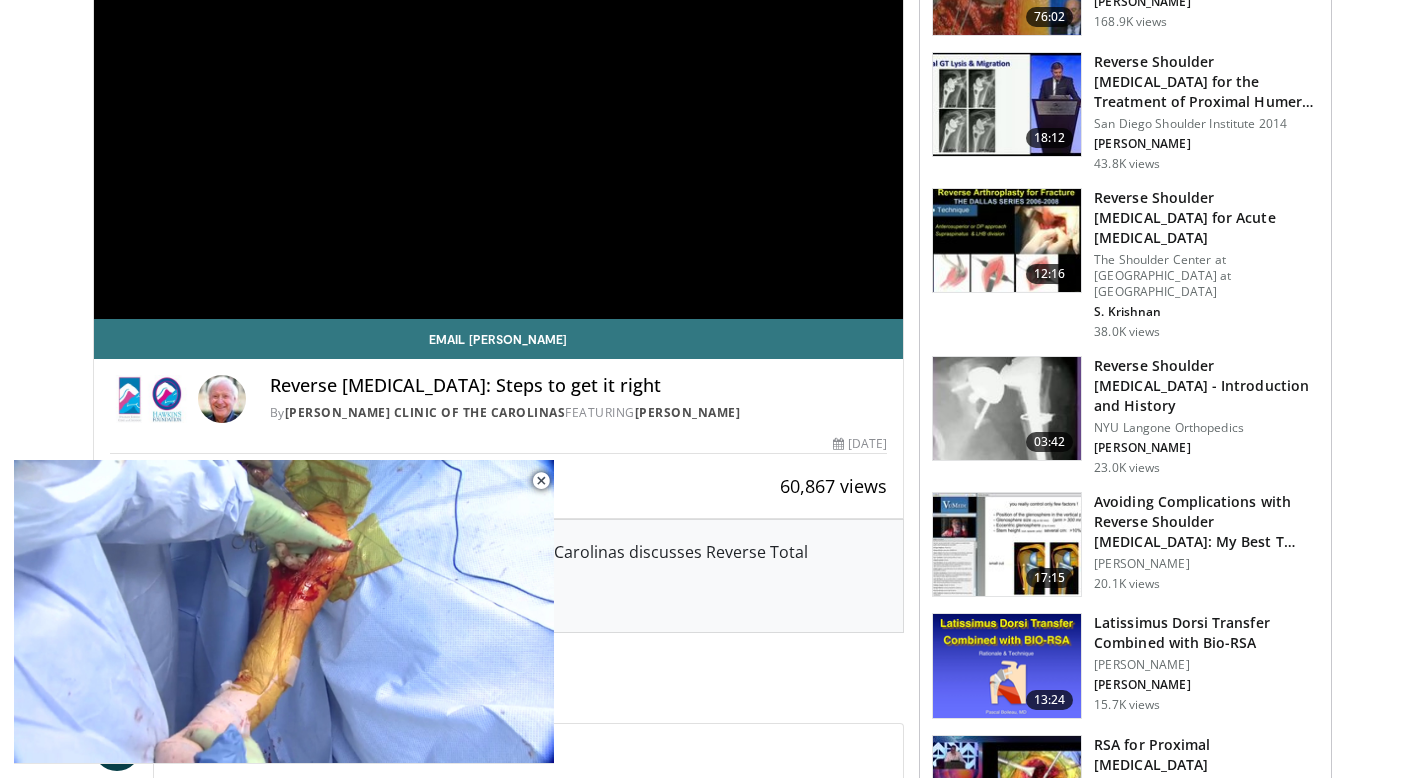 scroll, scrollTop: 296, scrollLeft: 0, axis: vertical 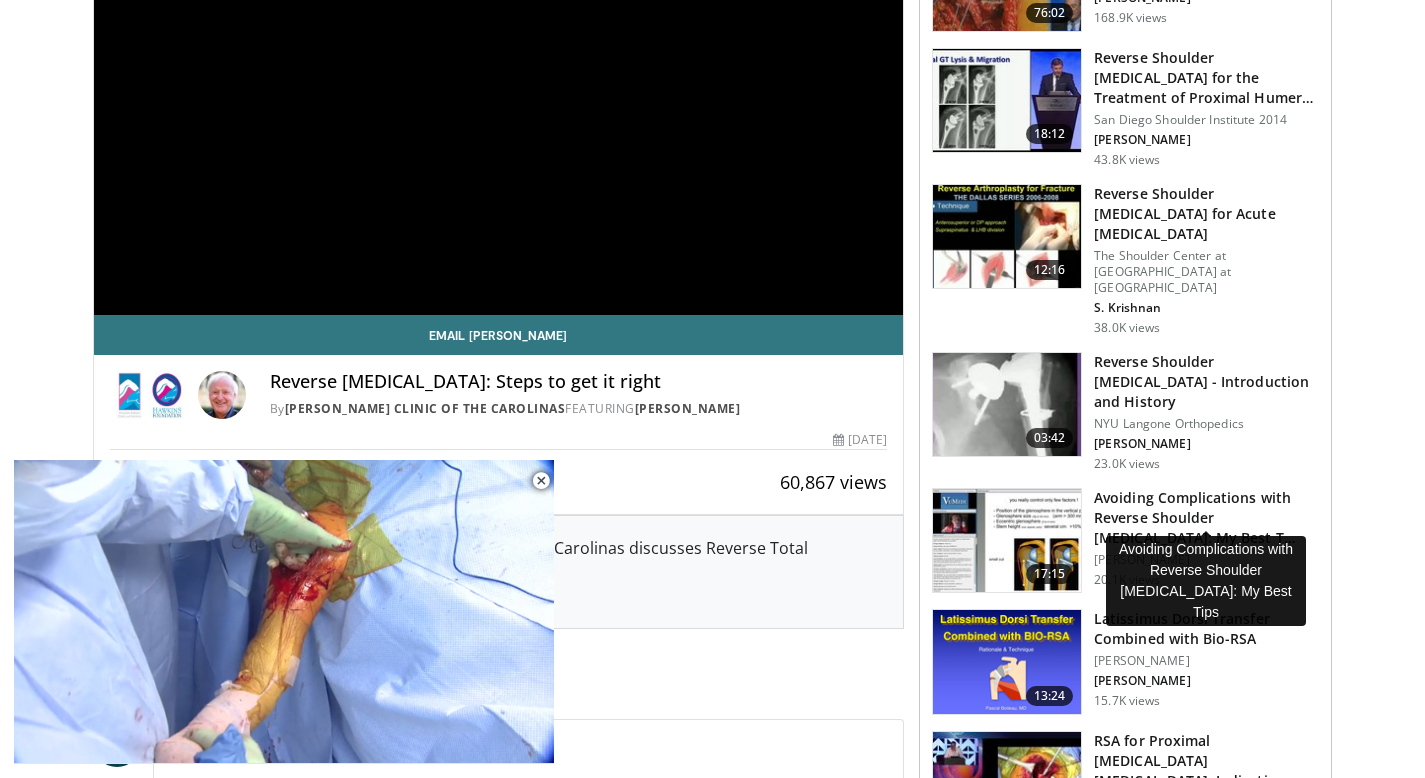 click on "Avoiding Complications with Reverse Shoulder Arthroplasty: My Best T…" at bounding box center (1206, 518) 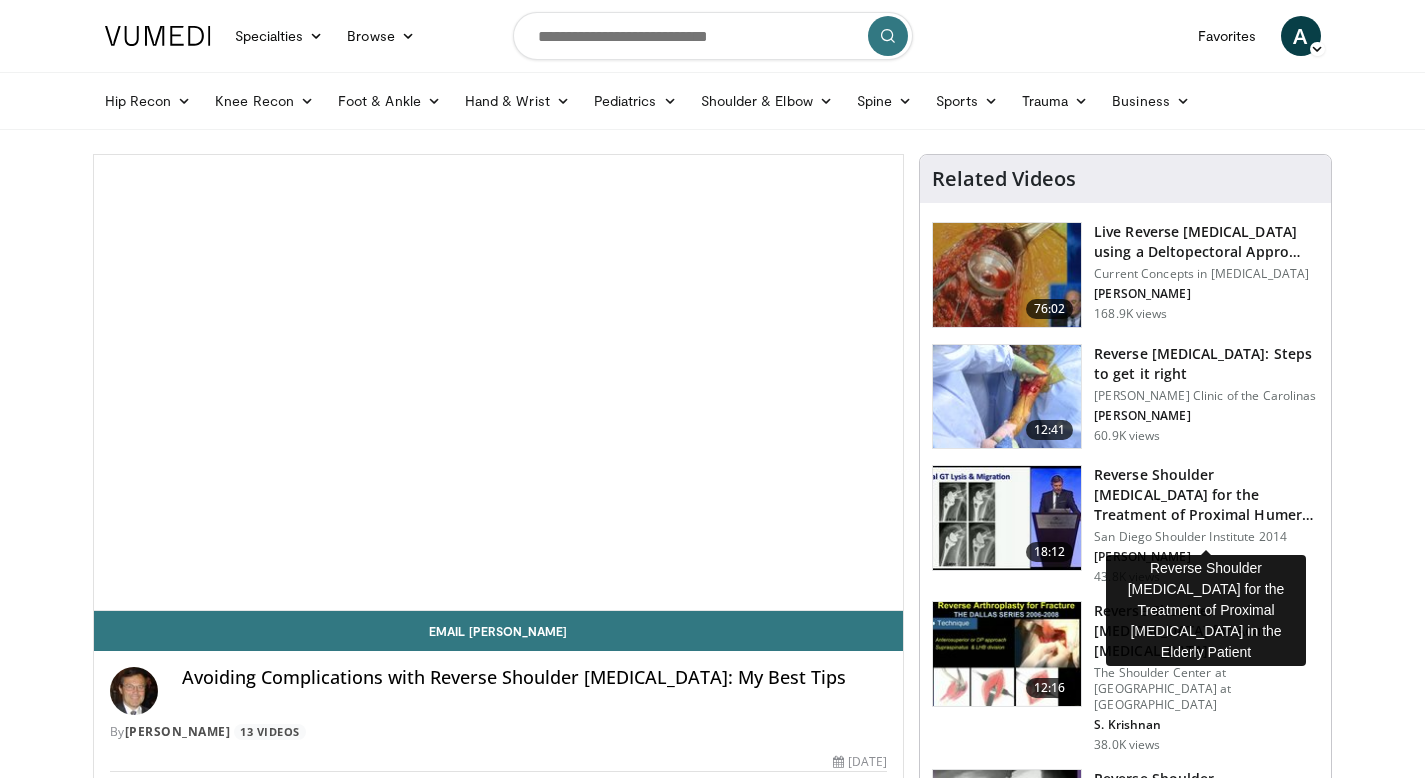 scroll, scrollTop: 0, scrollLeft: 0, axis: both 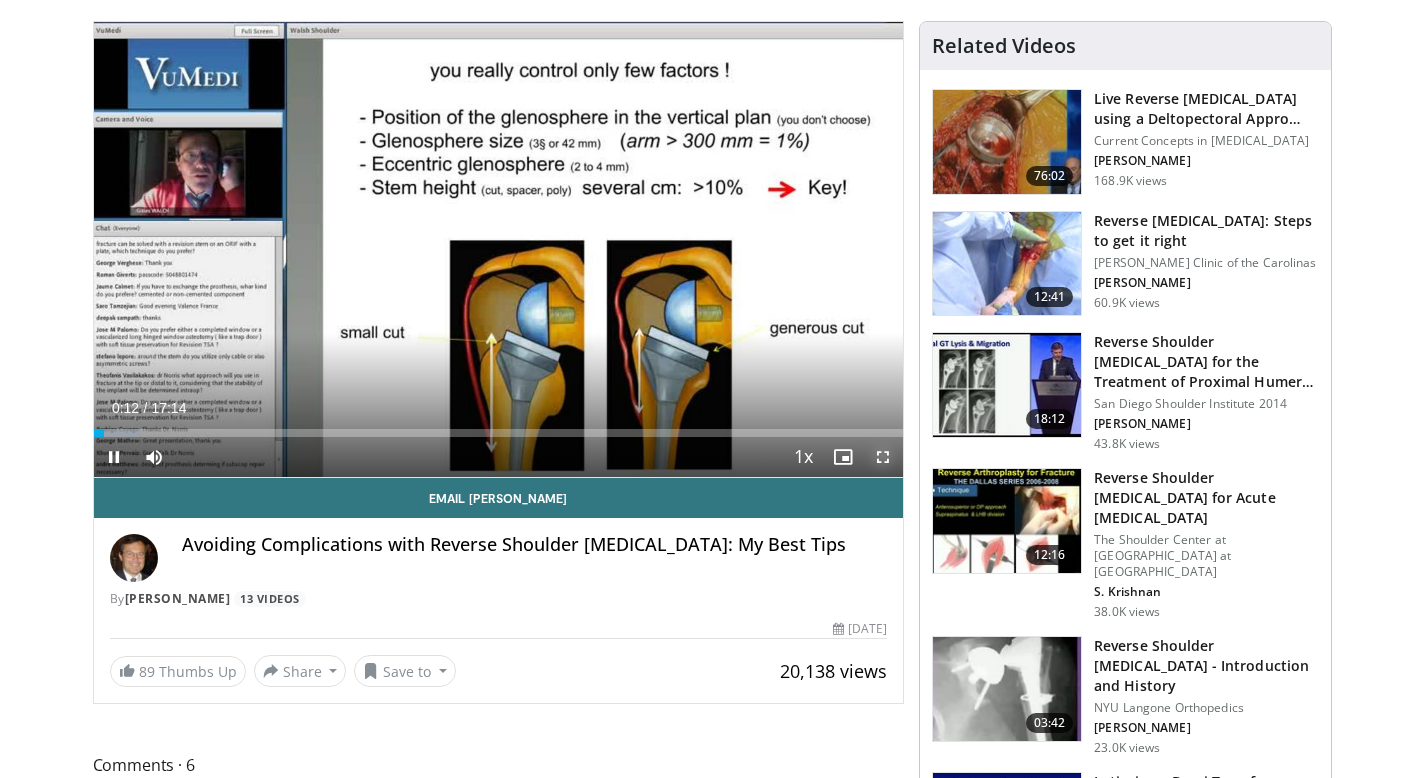 click at bounding box center [883, 457] 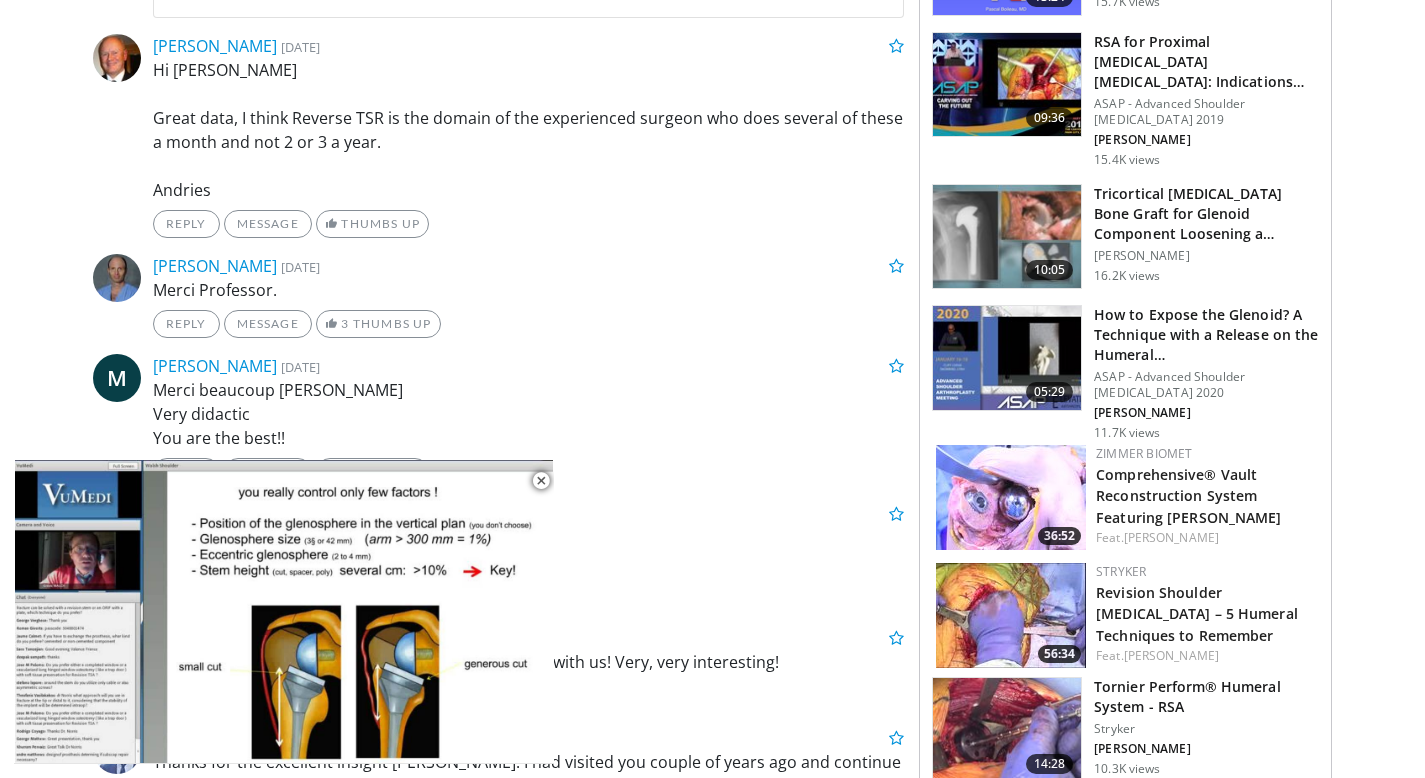scroll, scrollTop: 997, scrollLeft: 0, axis: vertical 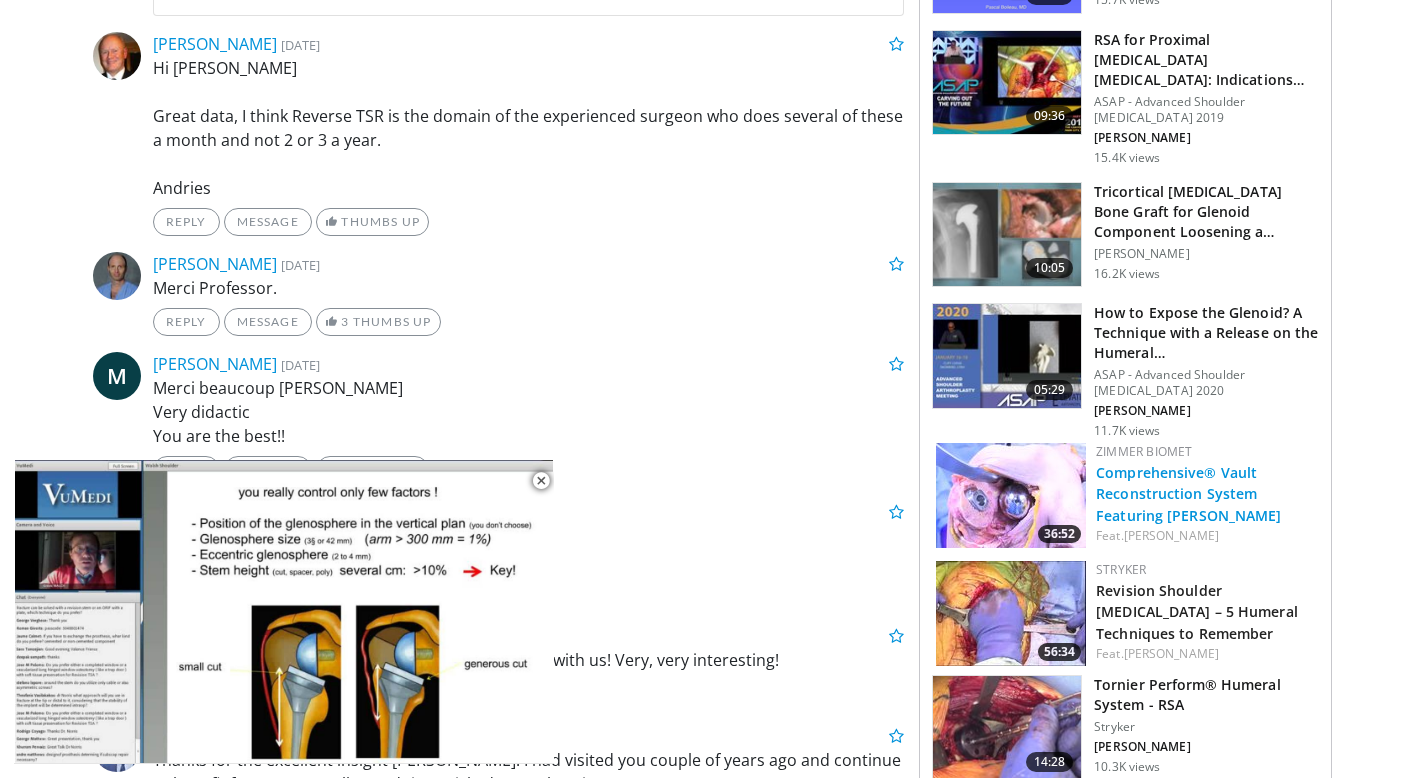 click on "Comprehensive® Vault Reconstruction System Featuring [PERSON_NAME]" at bounding box center (1188, 493) 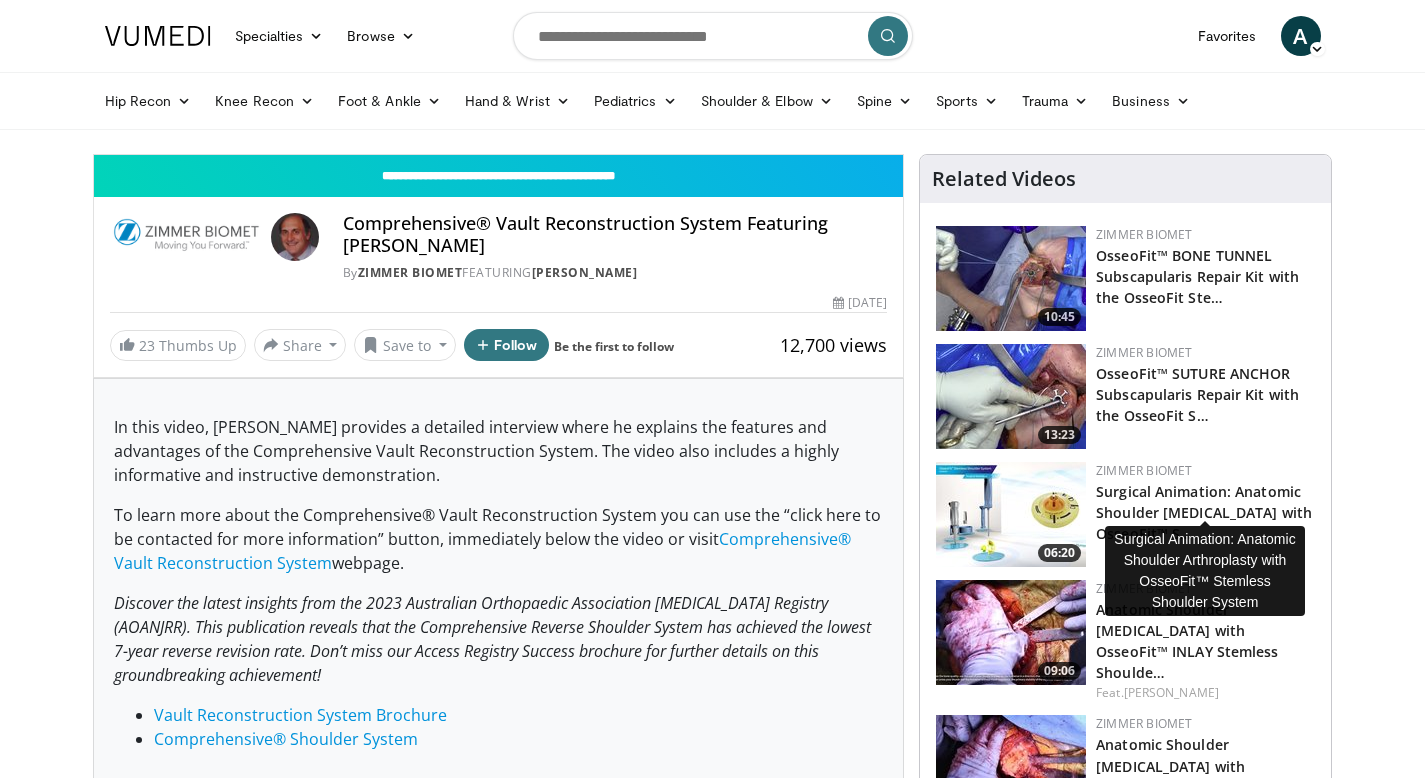 scroll, scrollTop: 0, scrollLeft: 0, axis: both 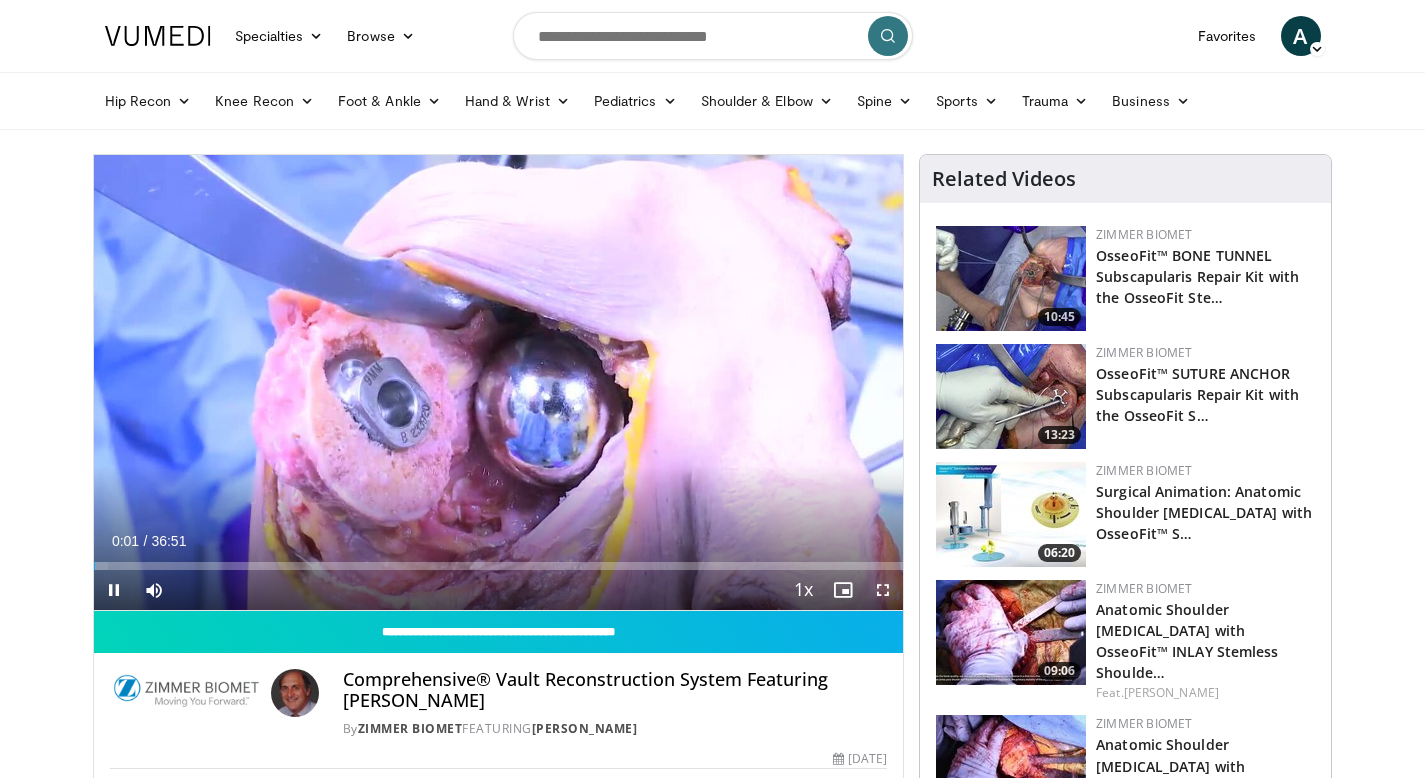 click at bounding box center [883, 590] 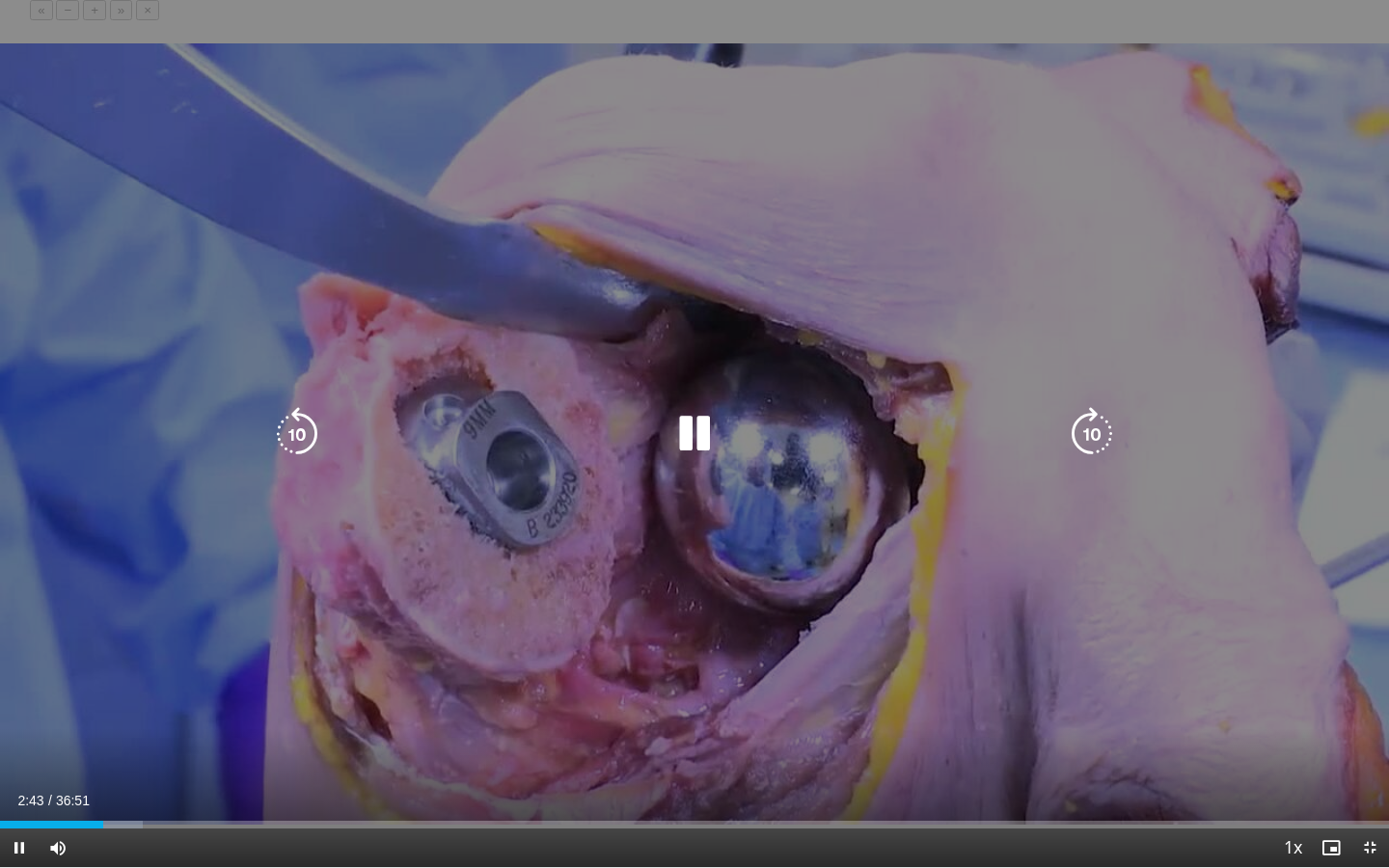 drag, startPoint x: 95, startPoint y: 22, endPoint x: 95, endPoint y: 743, distance: 721 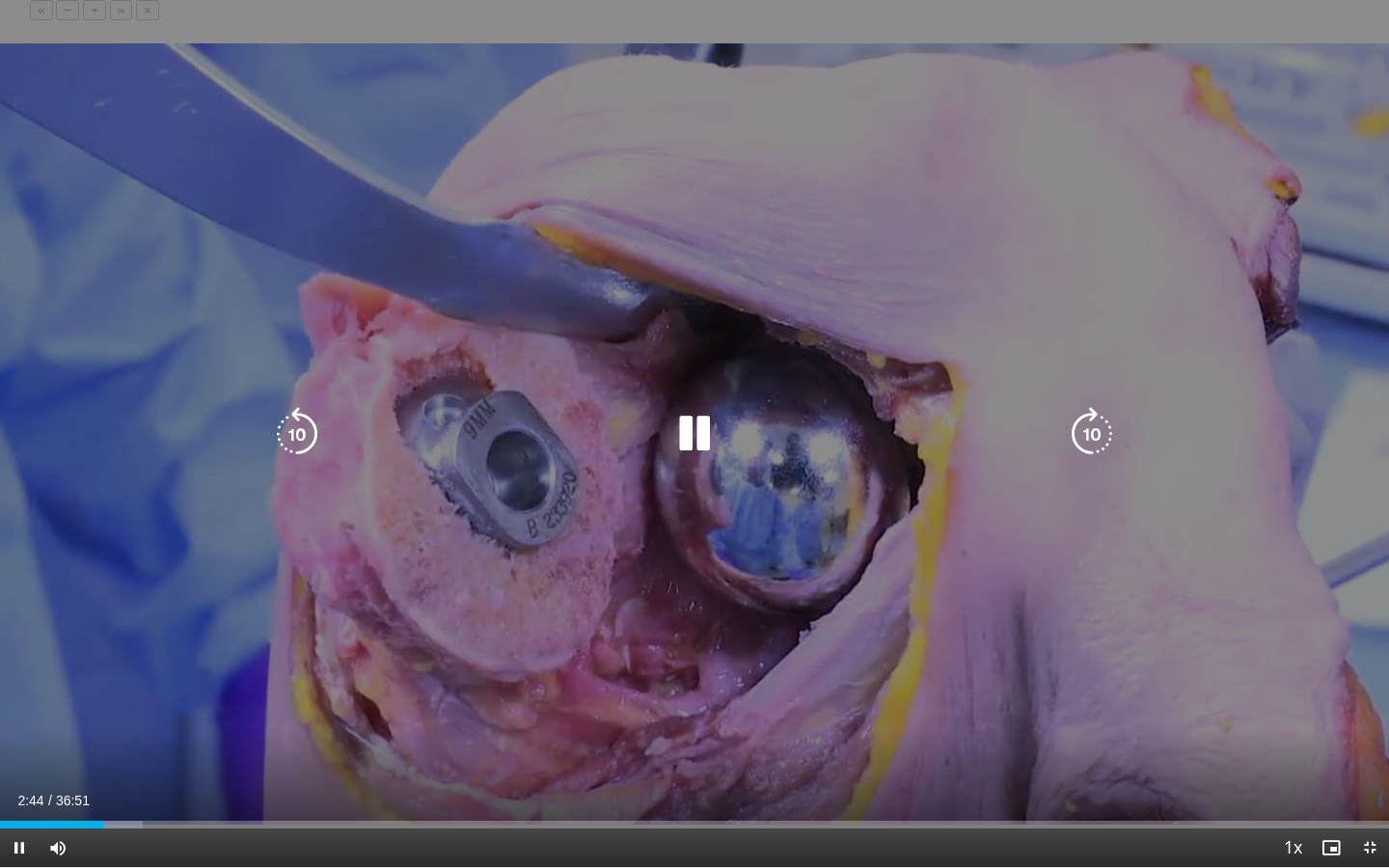 click on "10 seconds
Tap to unmute" at bounding box center [694, 433] 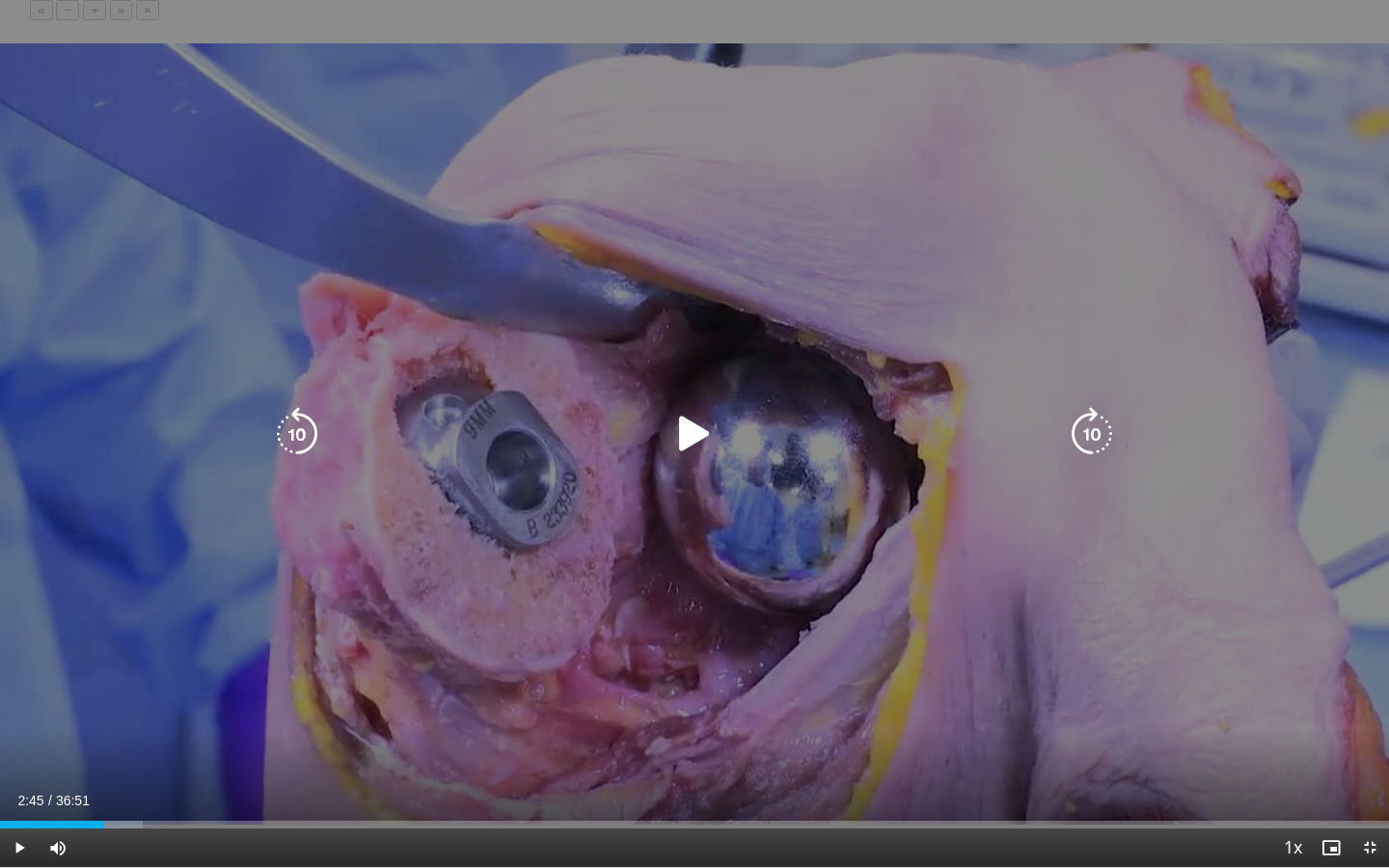 click on "10 seconds
Tap to unmute" at bounding box center (694, 433) 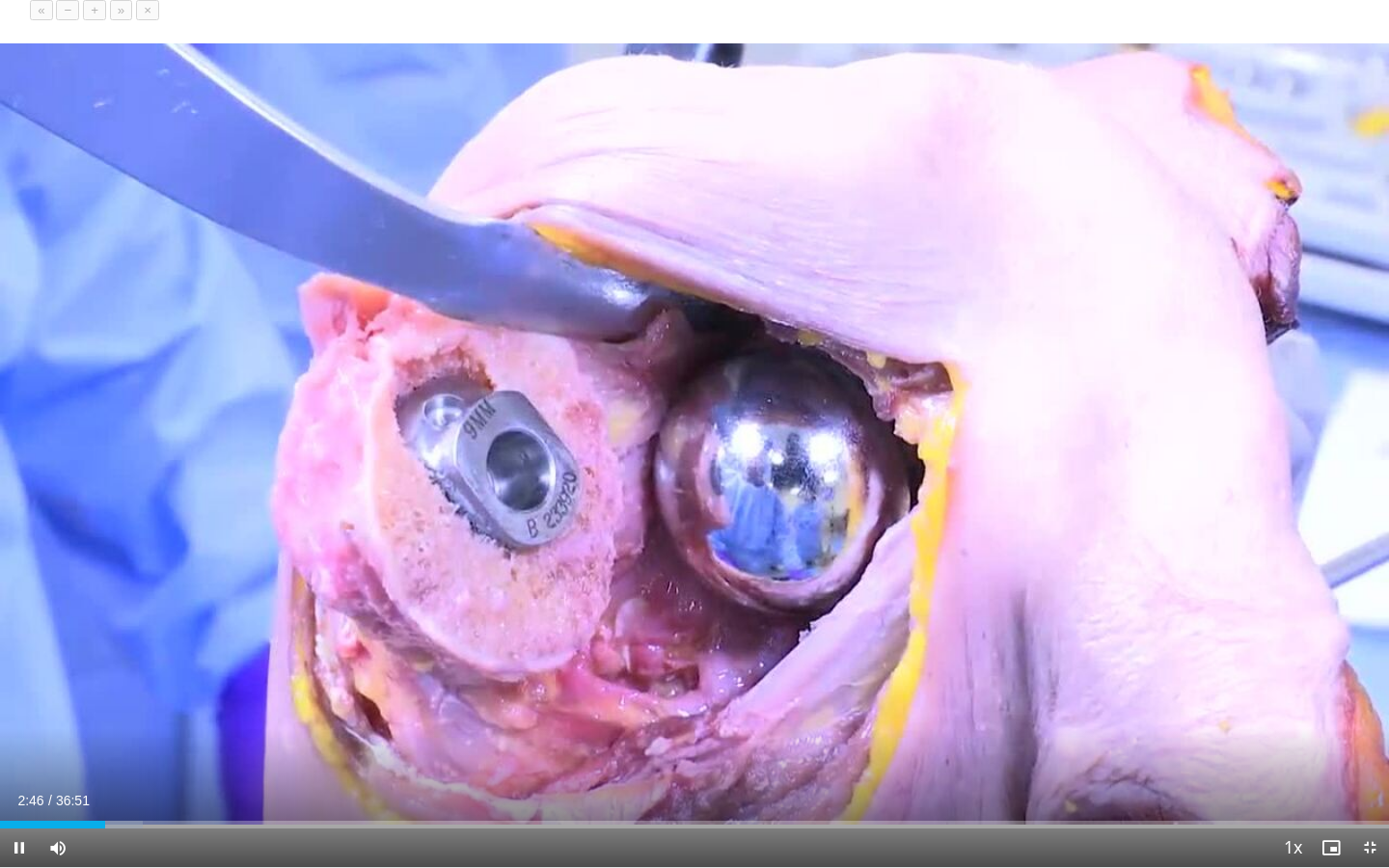 click on "2.00" at bounding box center [13, 10] 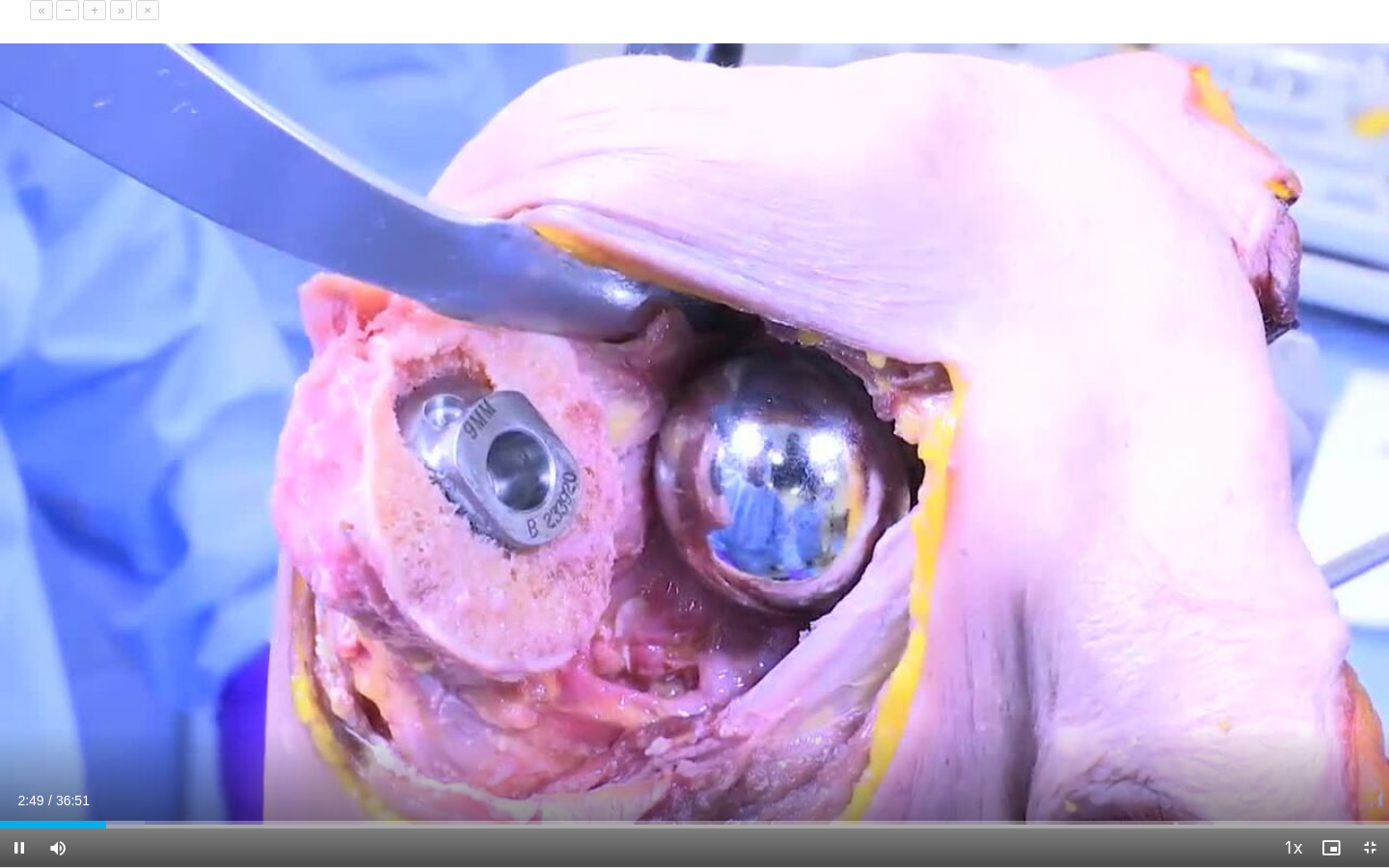 click on "−" at bounding box center (68, 10) 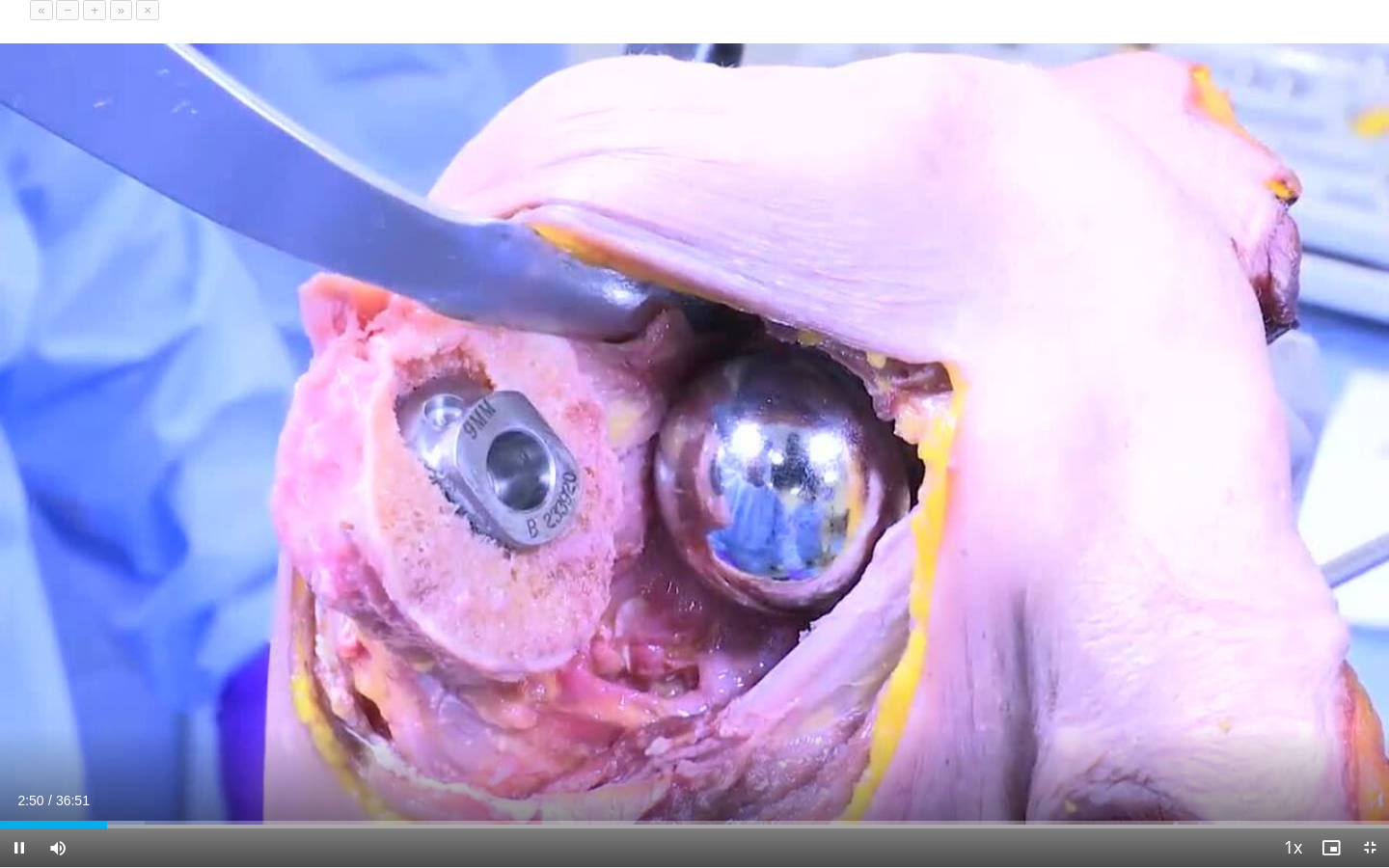 click on "−" at bounding box center [68, 10] 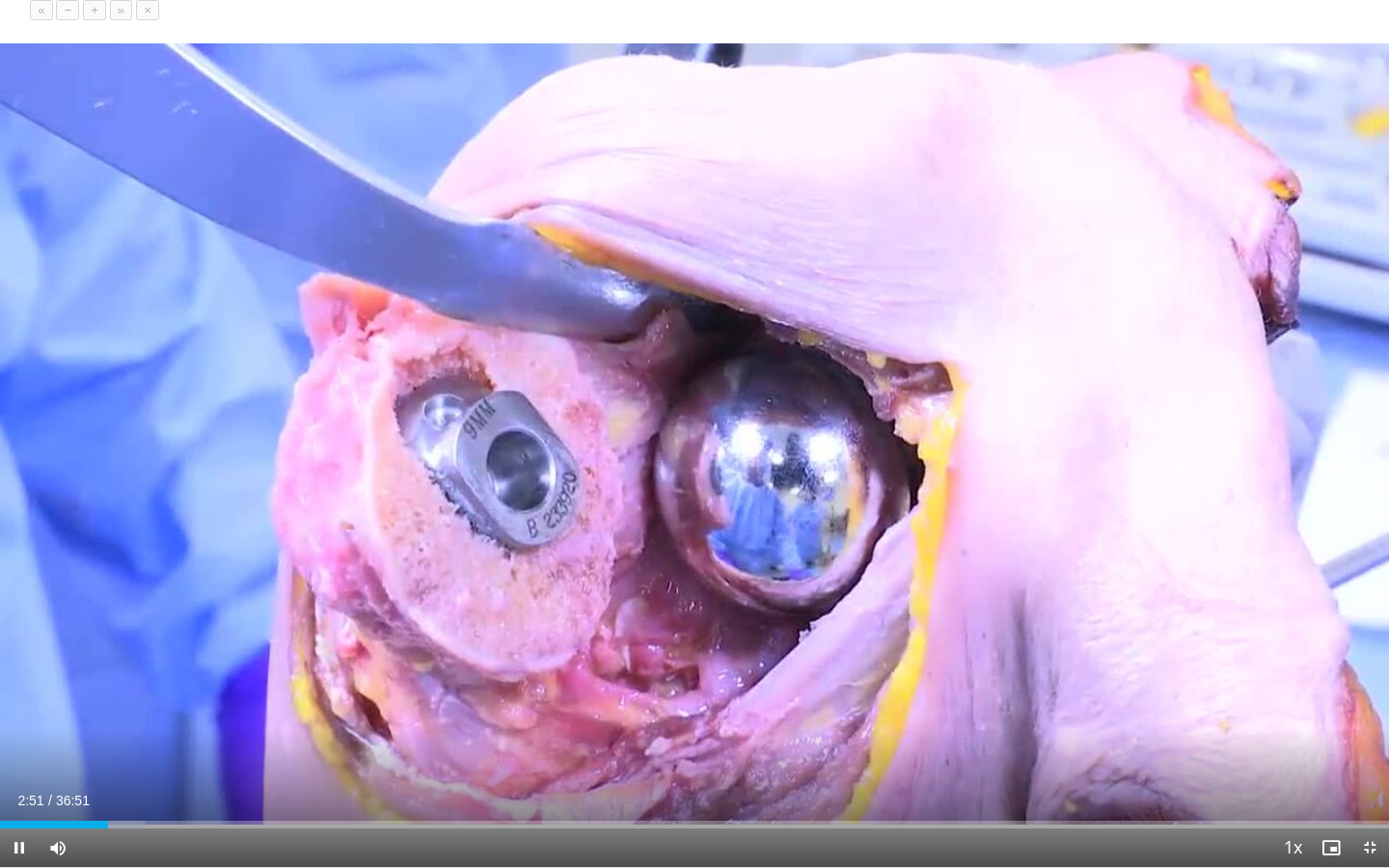 click on "−" at bounding box center (68, 10) 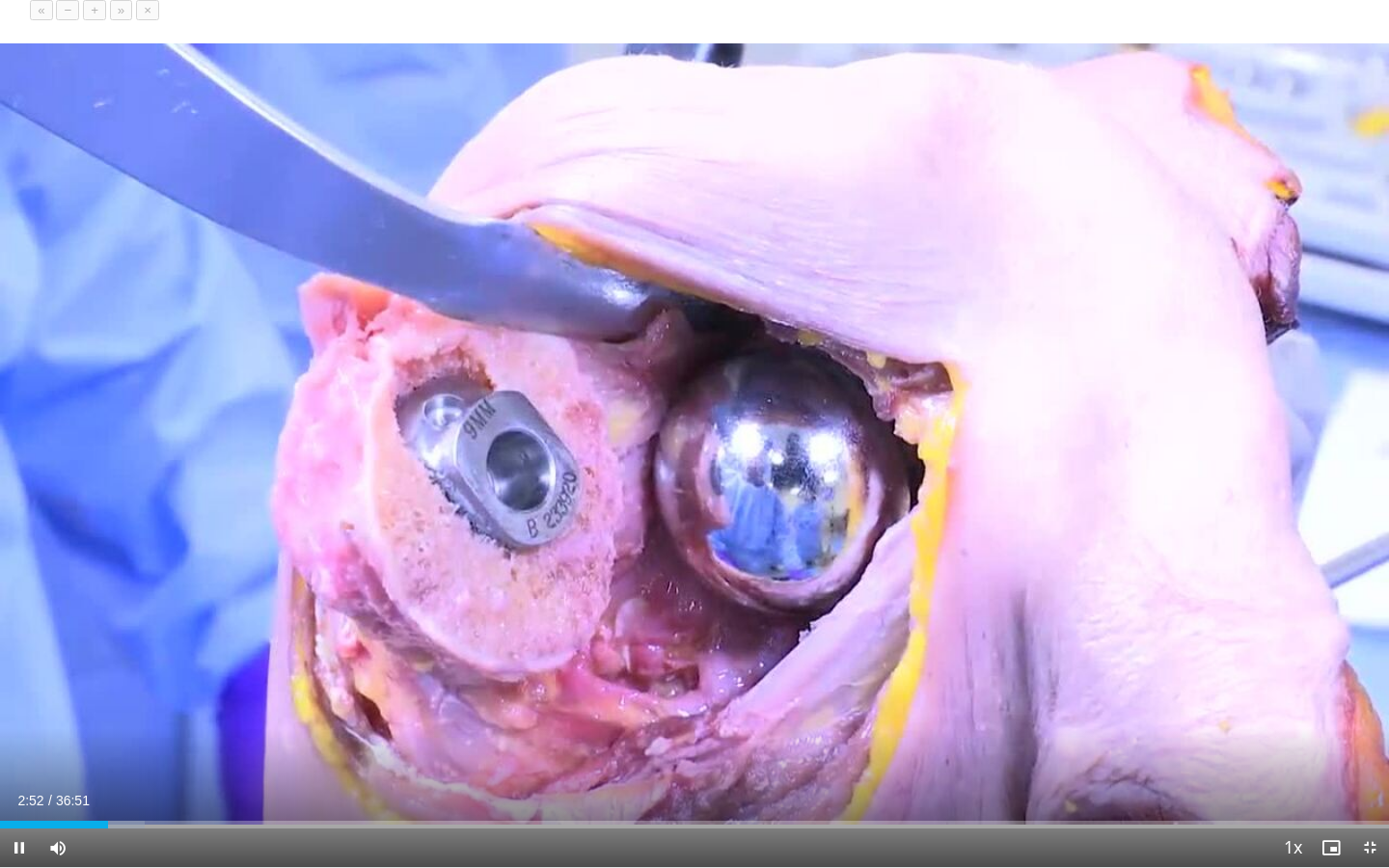 click on "−" at bounding box center (68, 10) 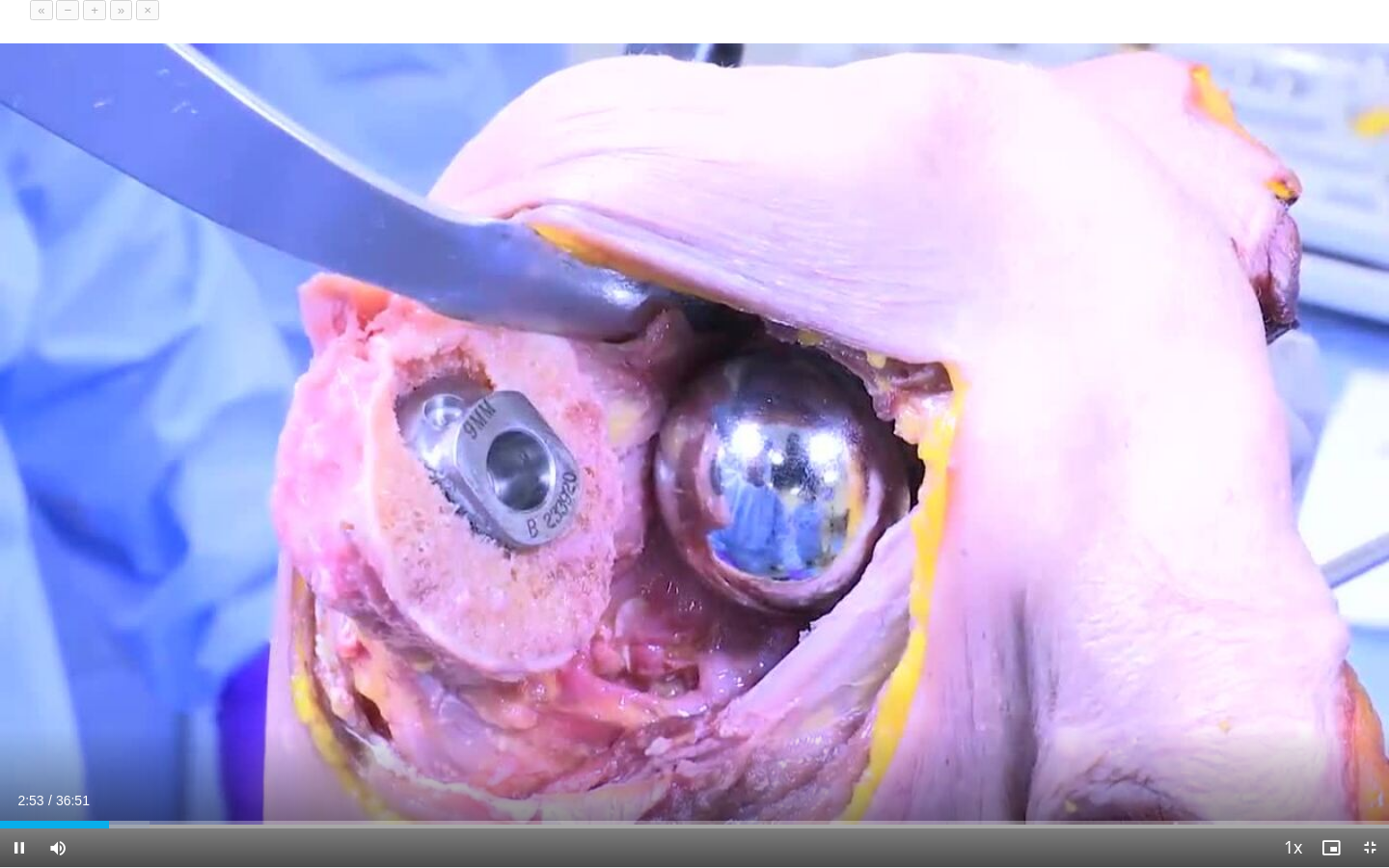 click on "−" at bounding box center [68, 10] 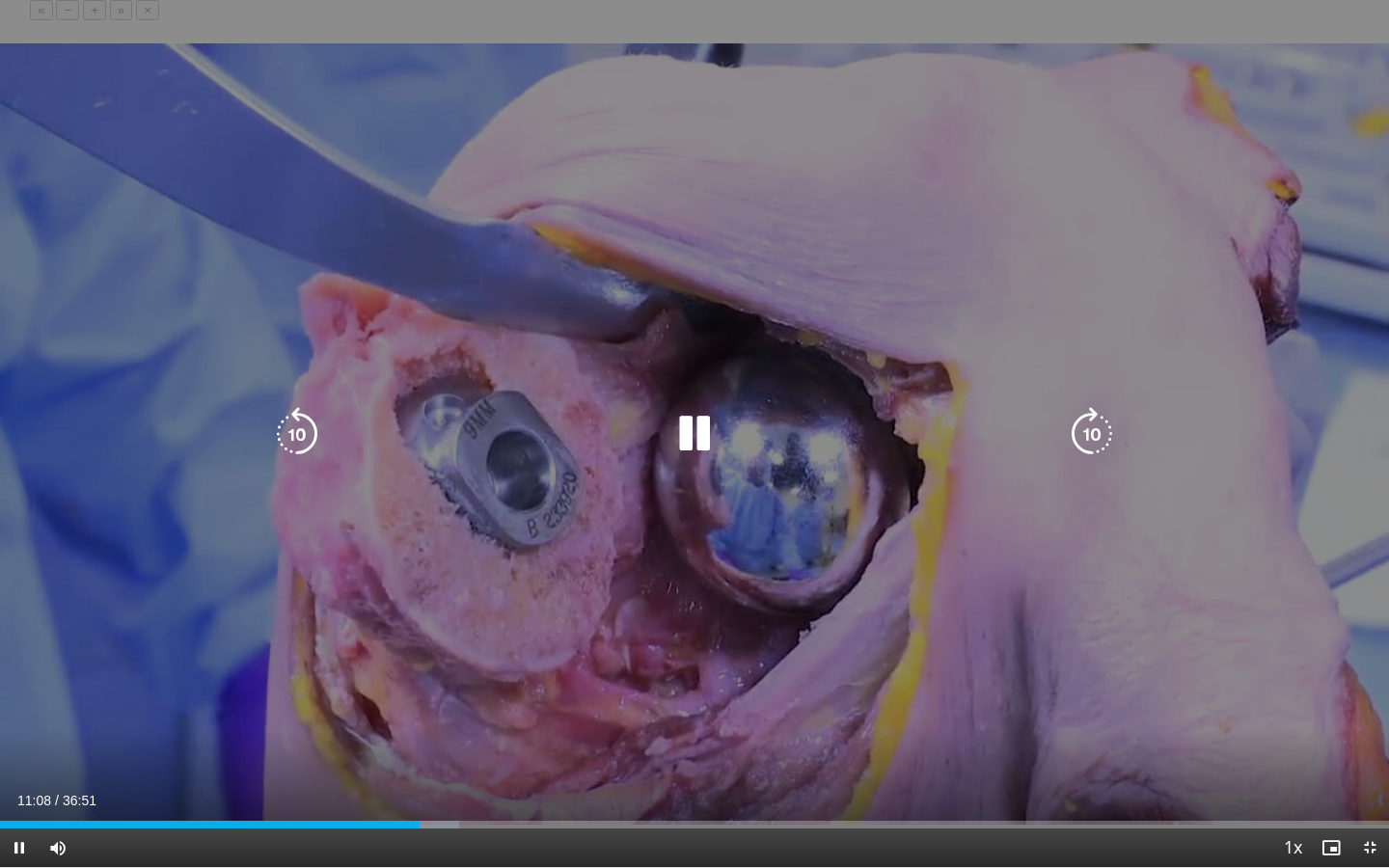 click at bounding box center [694, 434] 